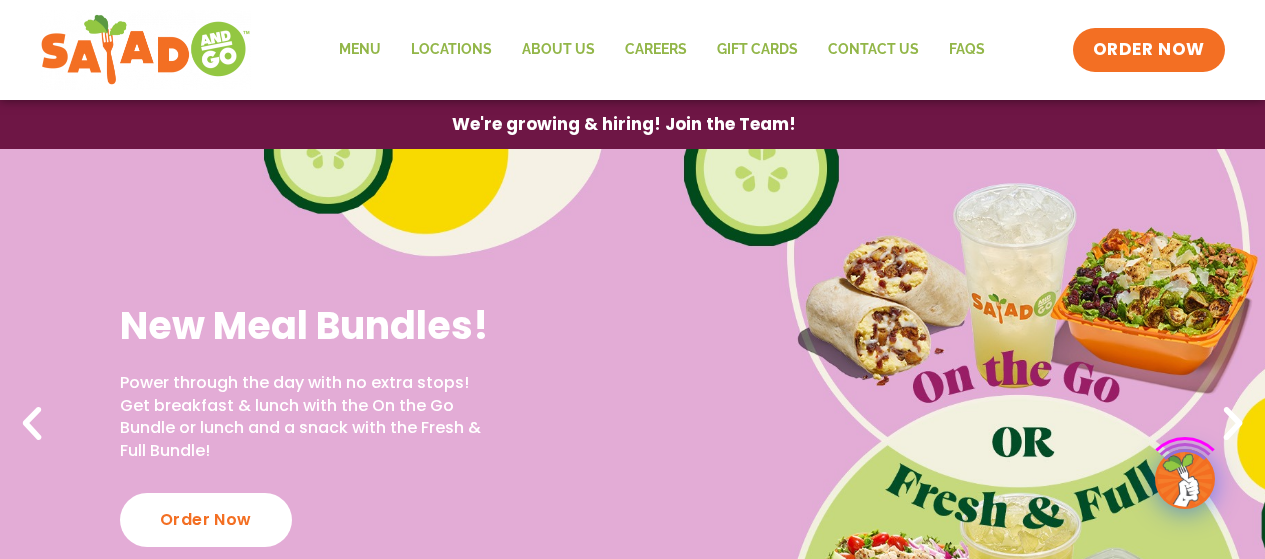 scroll, scrollTop: 0, scrollLeft: 0, axis: both 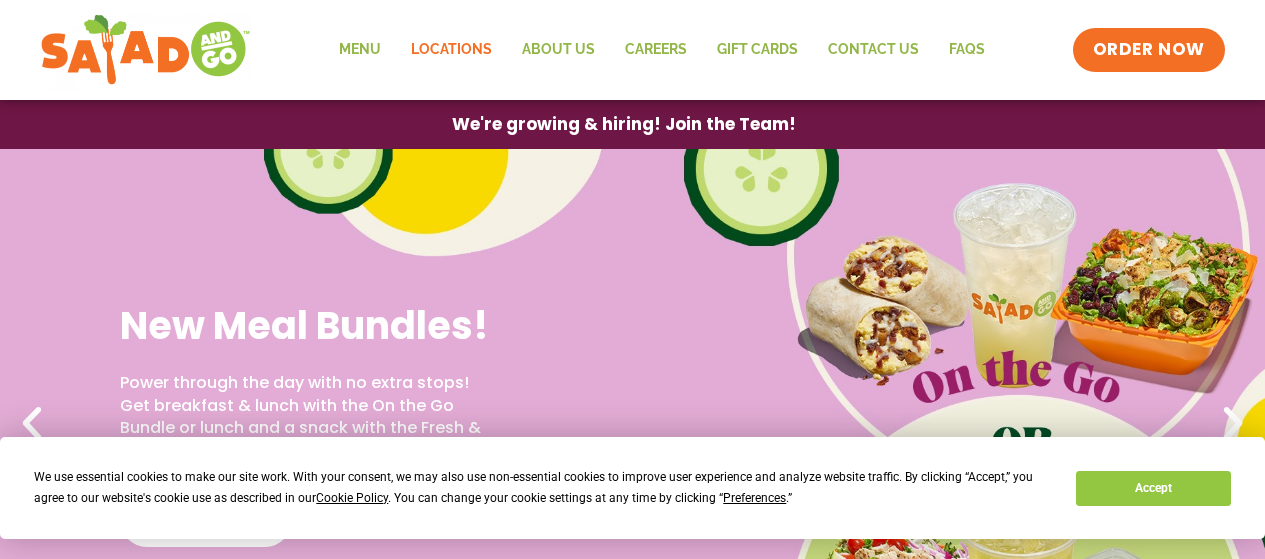 click on "Locations" 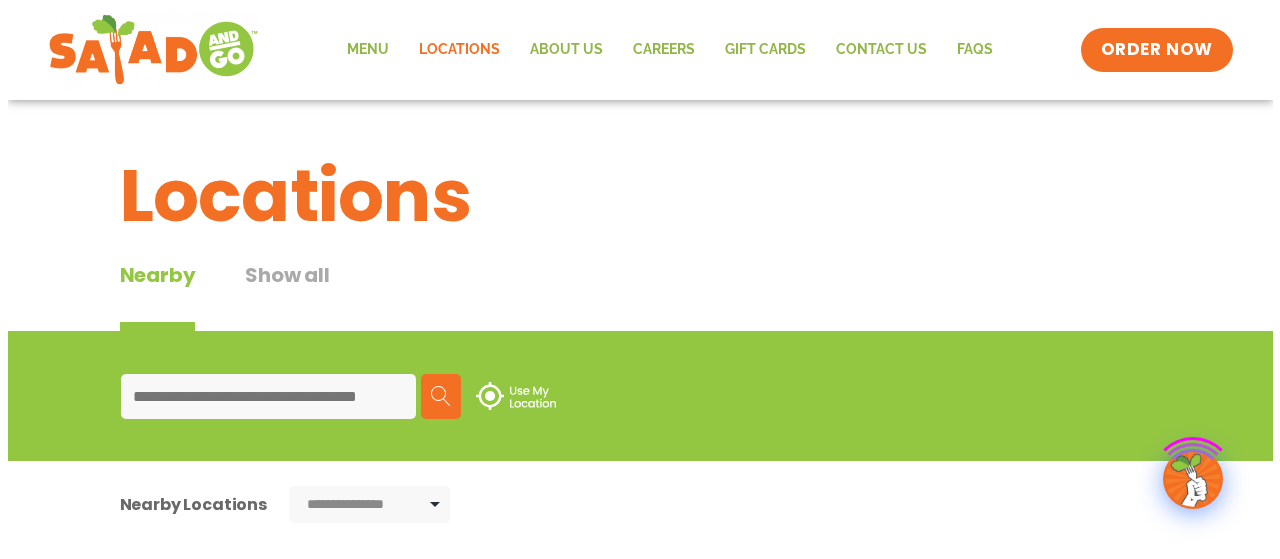 scroll, scrollTop: 0, scrollLeft: 0, axis: both 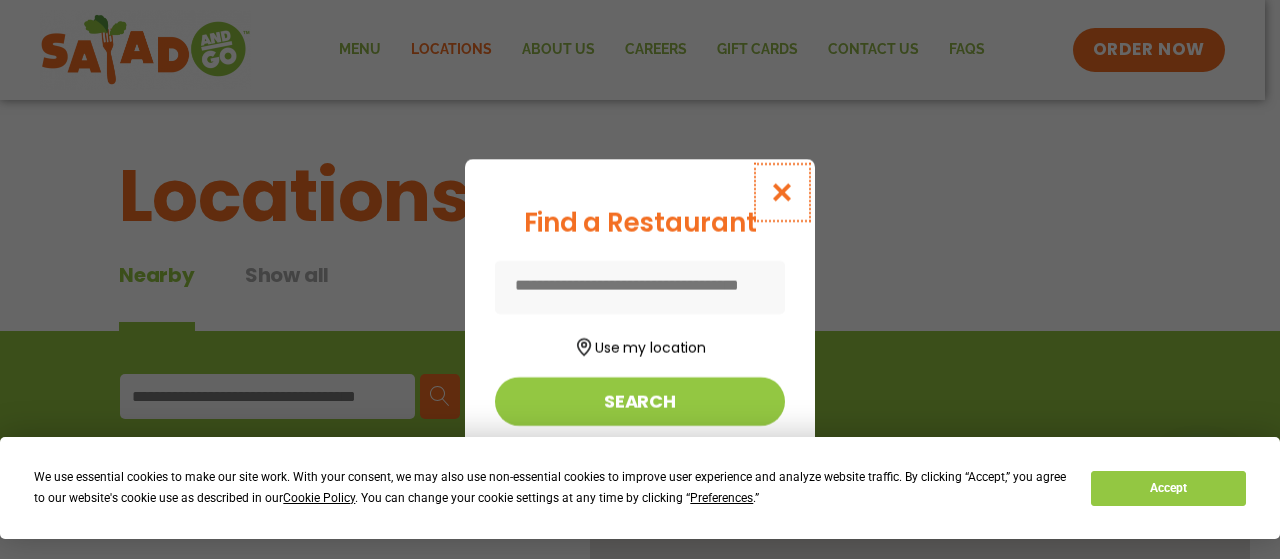 click at bounding box center [782, 192] 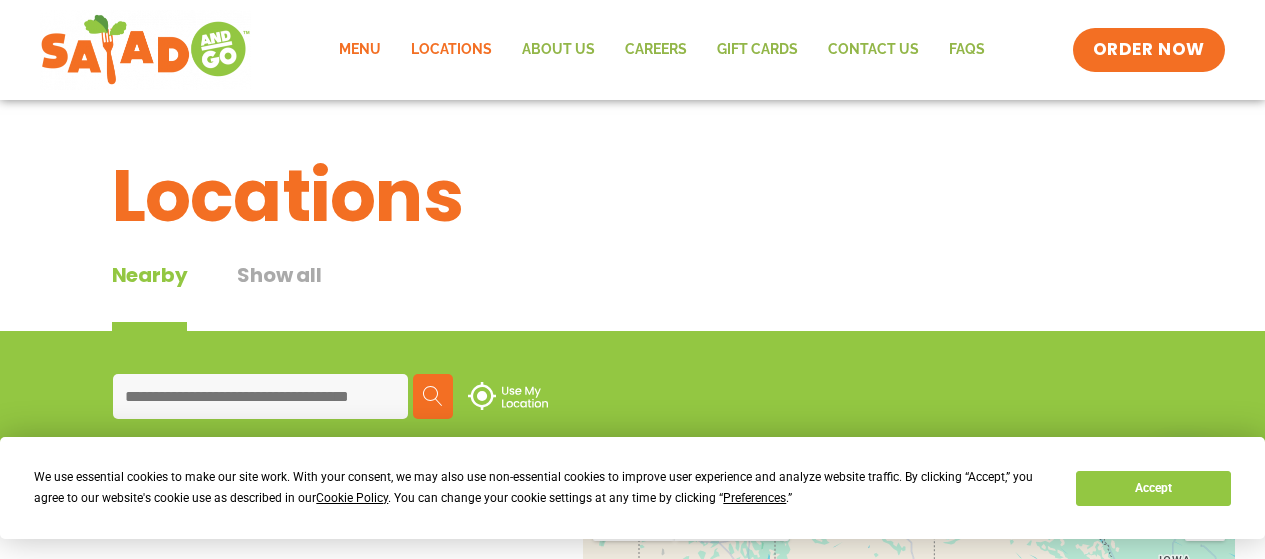 click on "Menu" 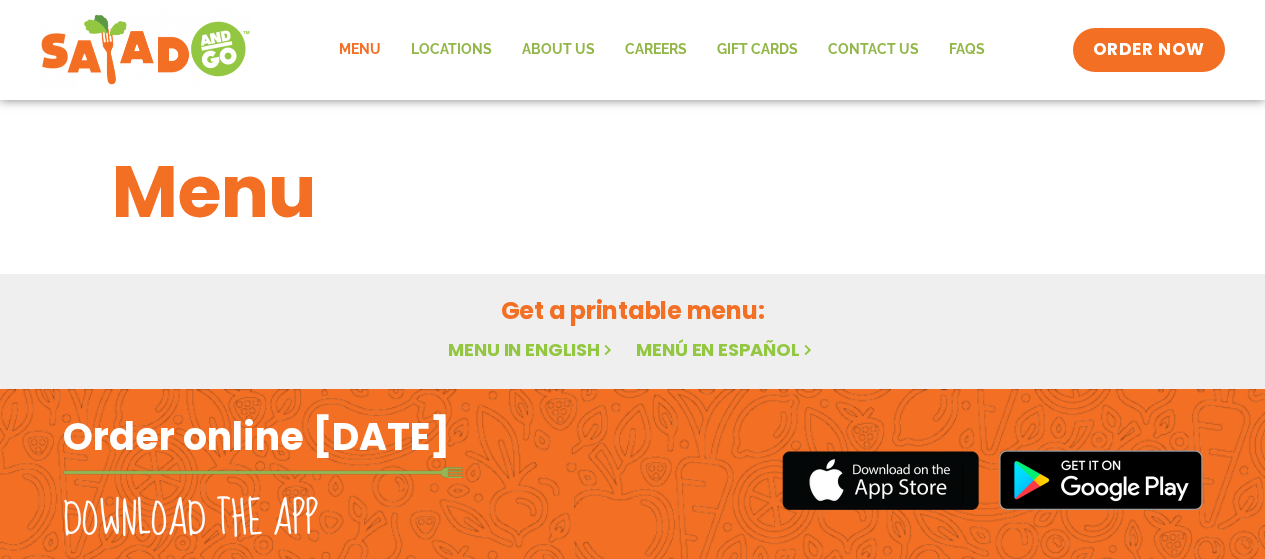 scroll, scrollTop: 0, scrollLeft: 0, axis: both 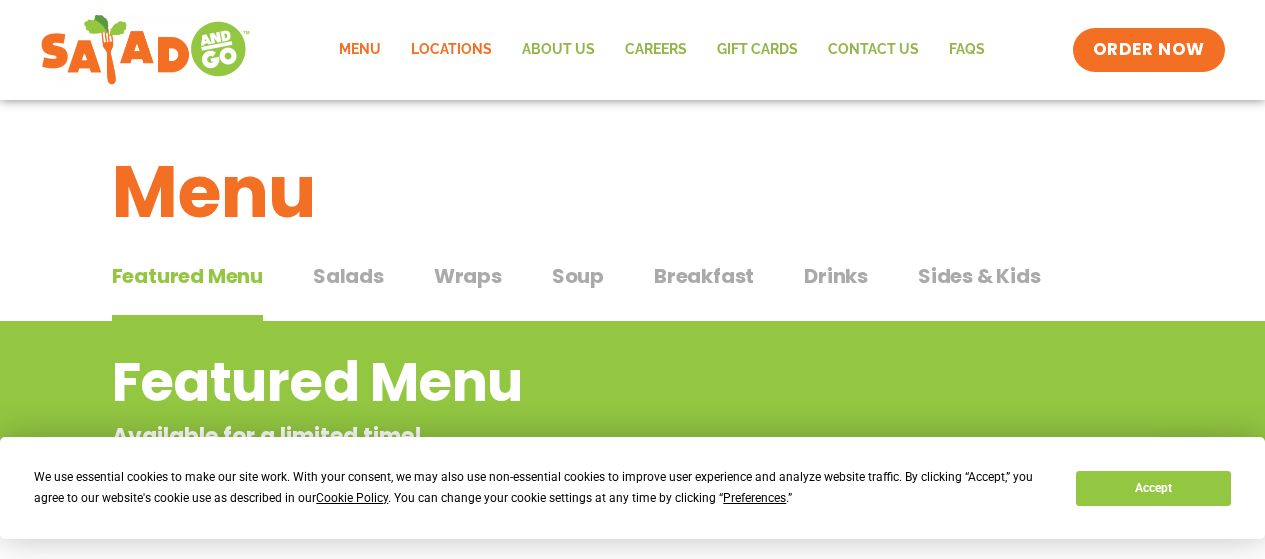 click on "Locations" 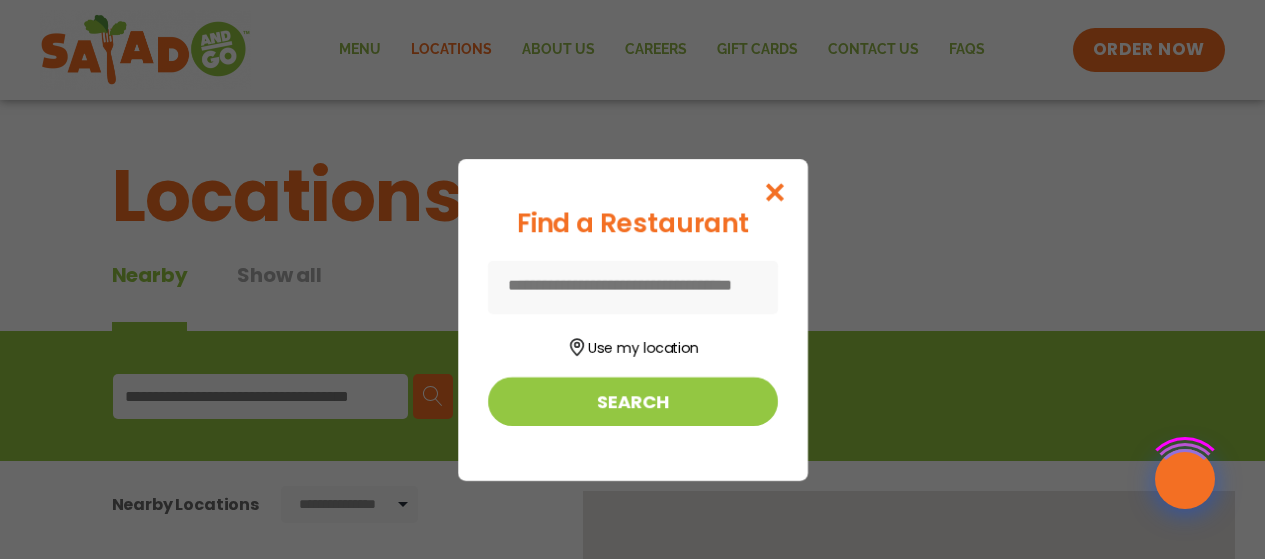 scroll, scrollTop: 0, scrollLeft: 0, axis: both 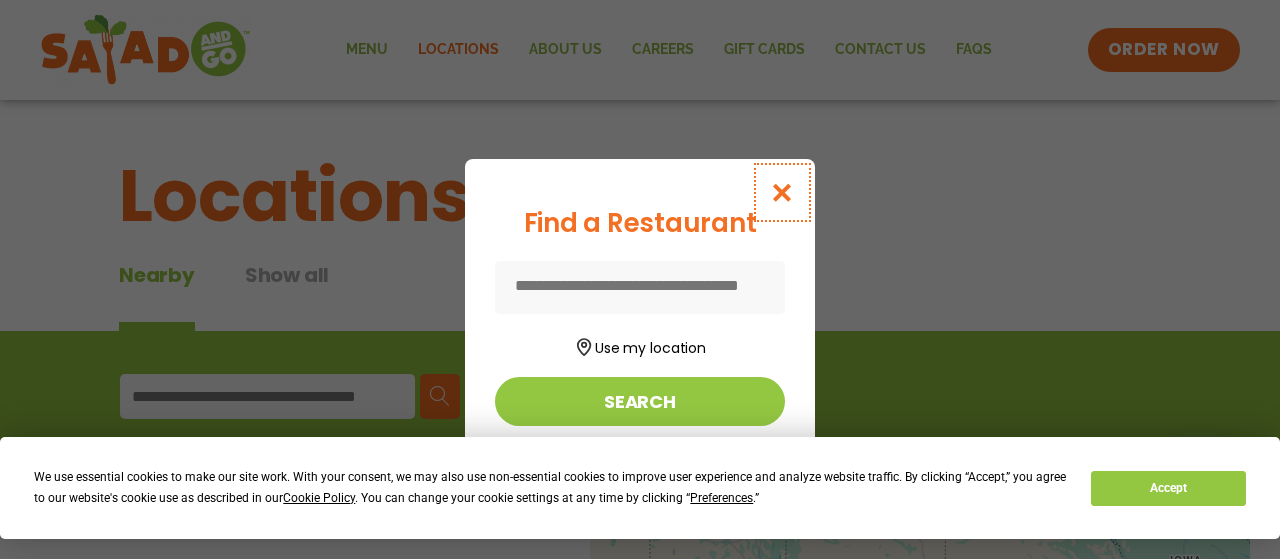 click at bounding box center (782, 192) 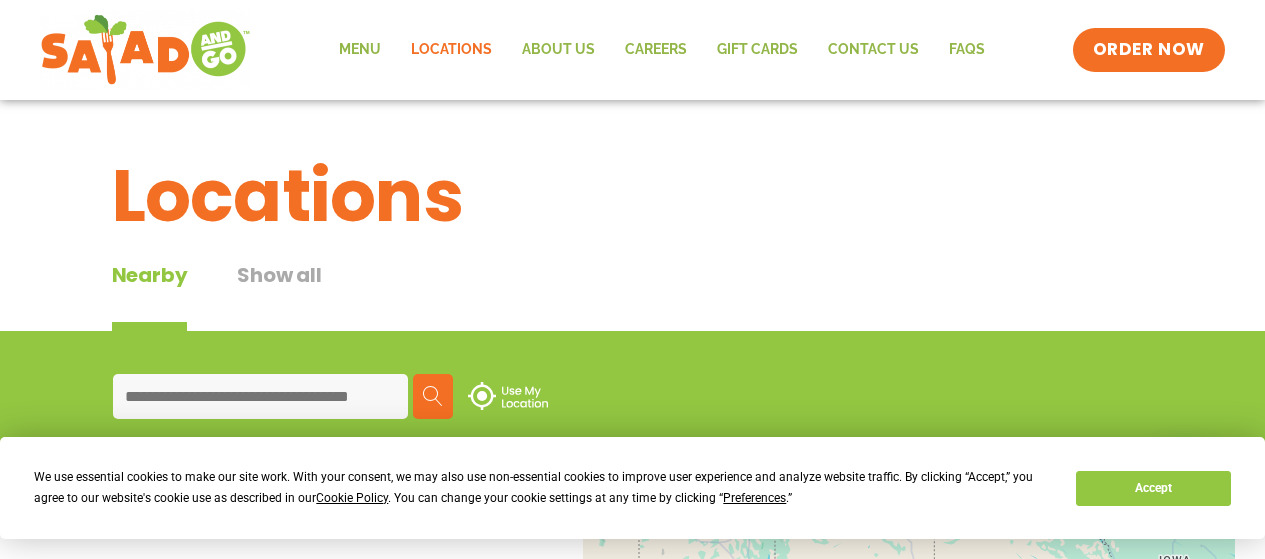 scroll, scrollTop: 0, scrollLeft: 0, axis: both 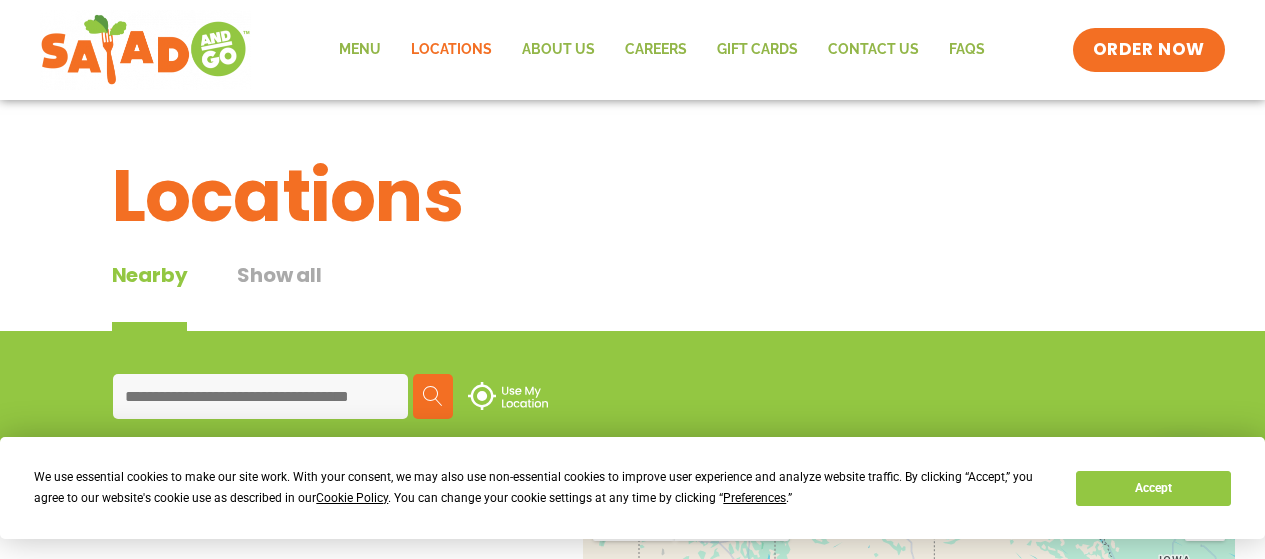 click at bounding box center [260, 396] 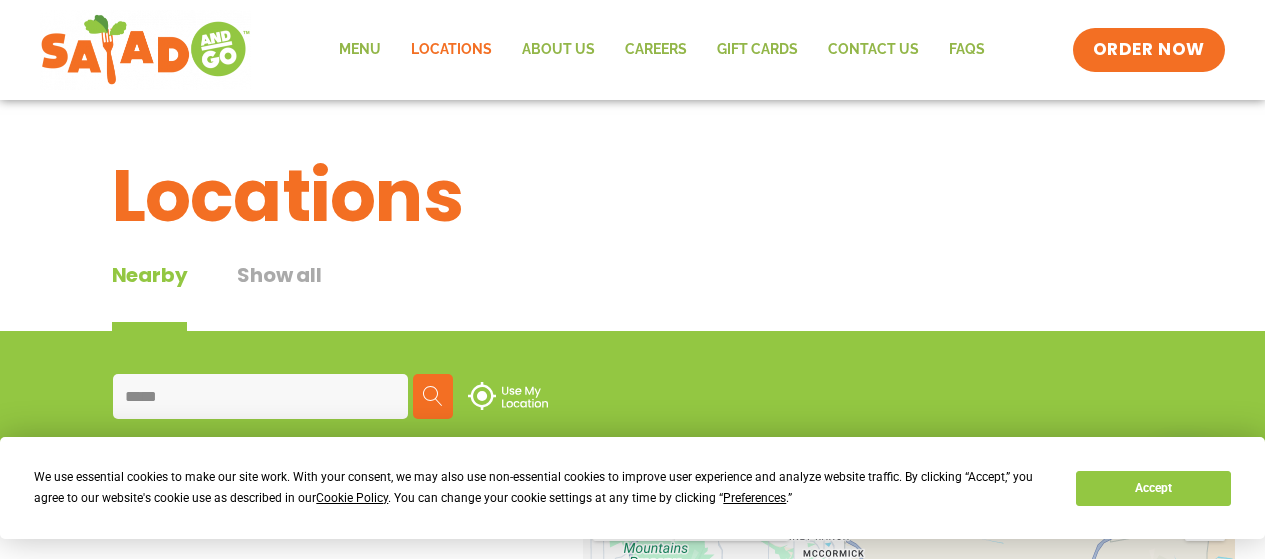 type on "*****" 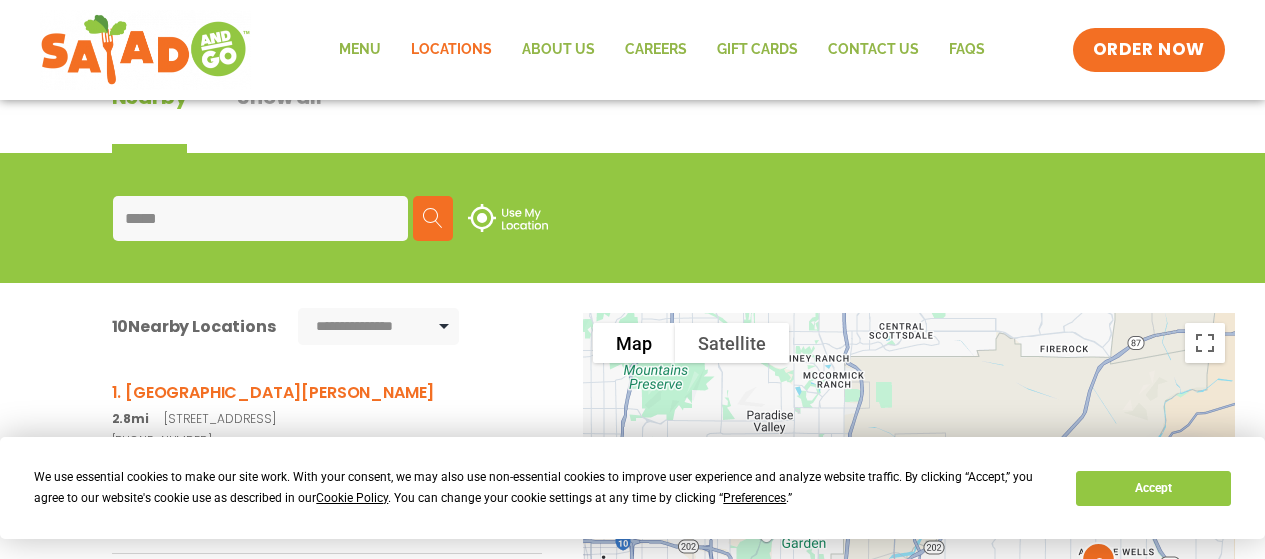 scroll, scrollTop: 300, scrollLeft: 0, axis: vertical 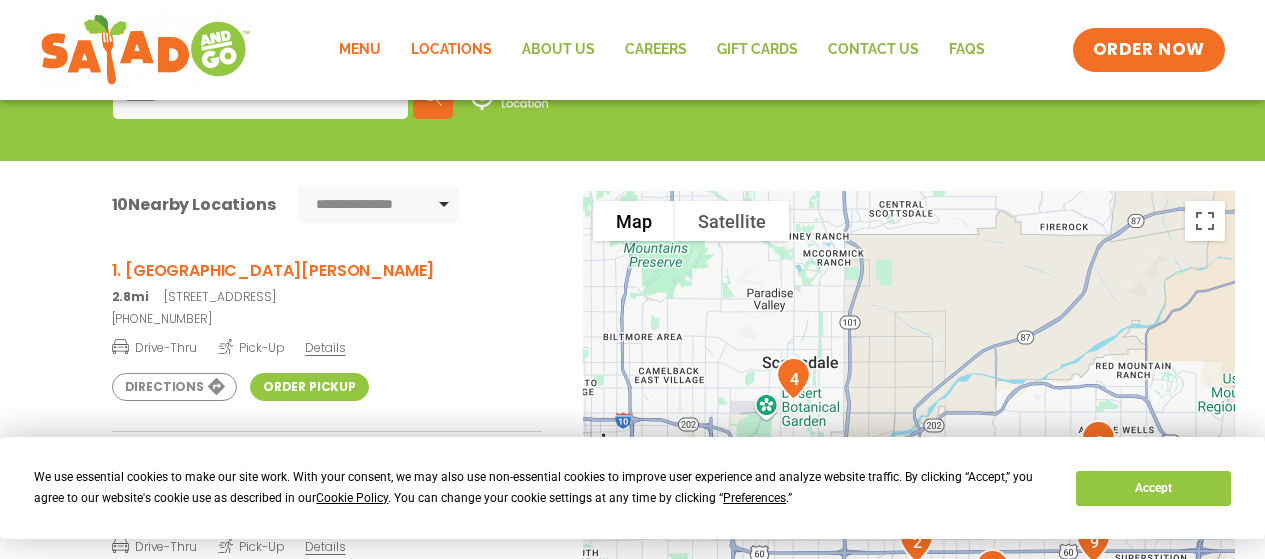 click on "Menu" 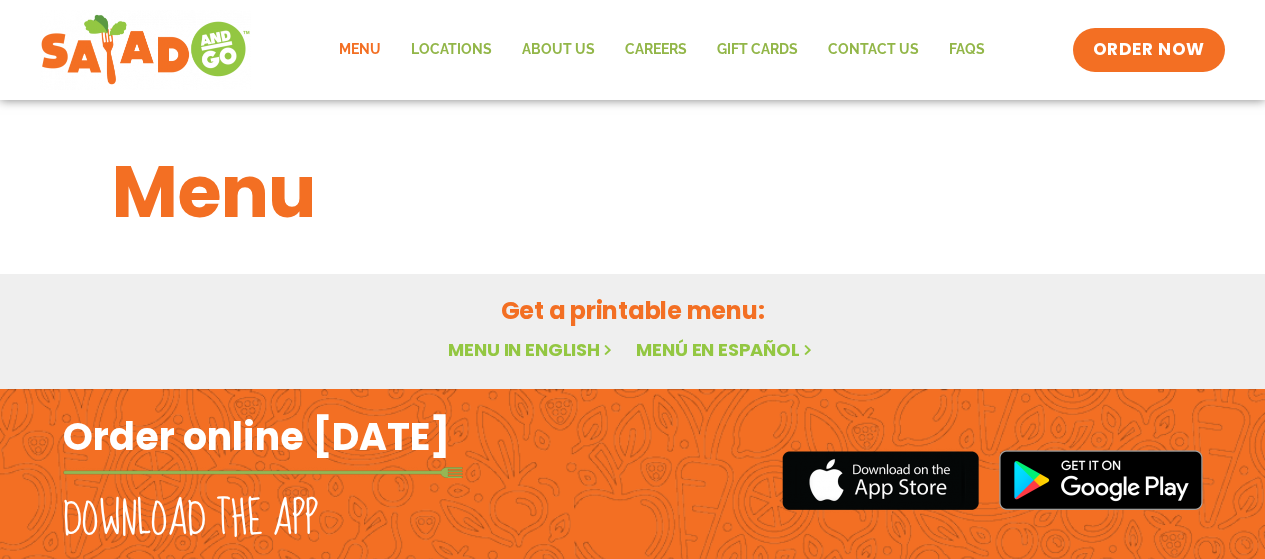 scroll, scrollTop: 0, scrollLeft: 0, axis: both 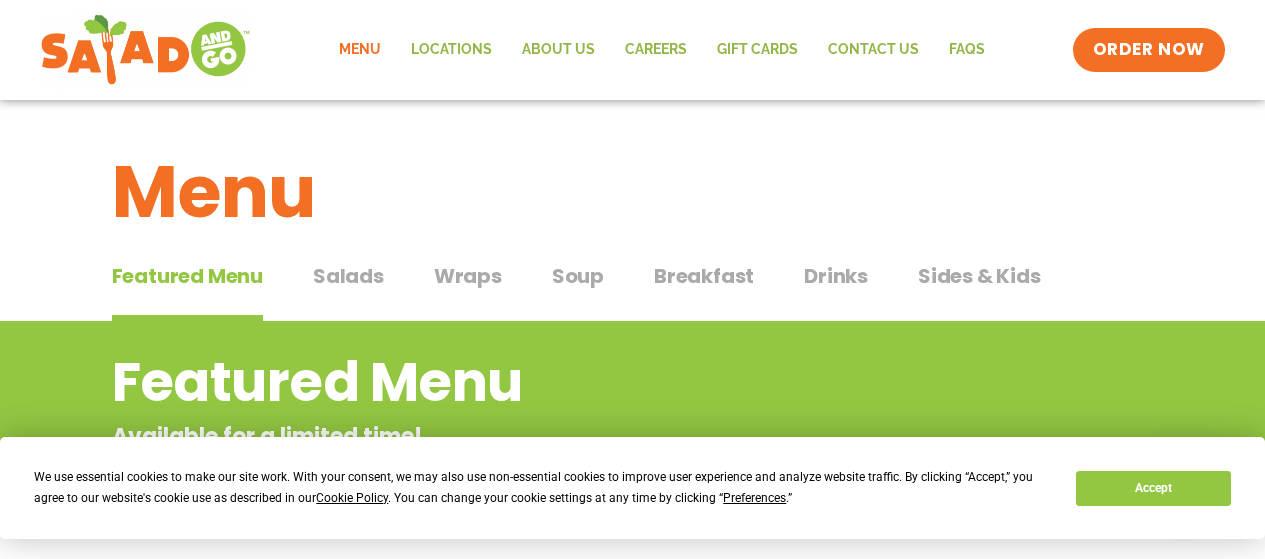 click on "Salads" at bounding box center (348, 276) 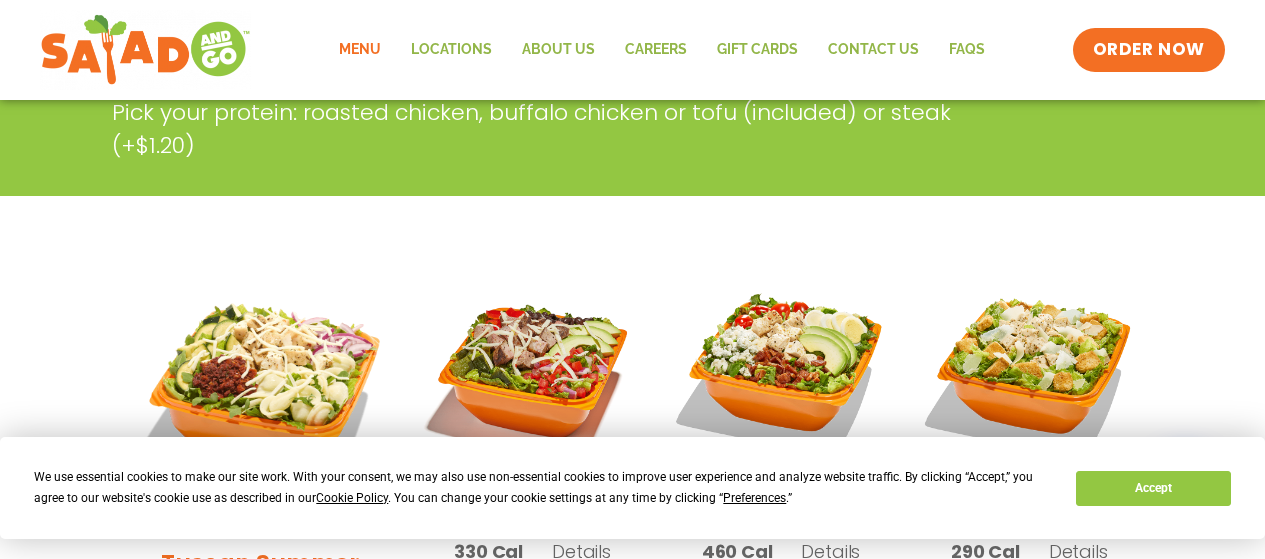 scroll, scrollTop: 600, scrollLeft: 0, axis: vertical 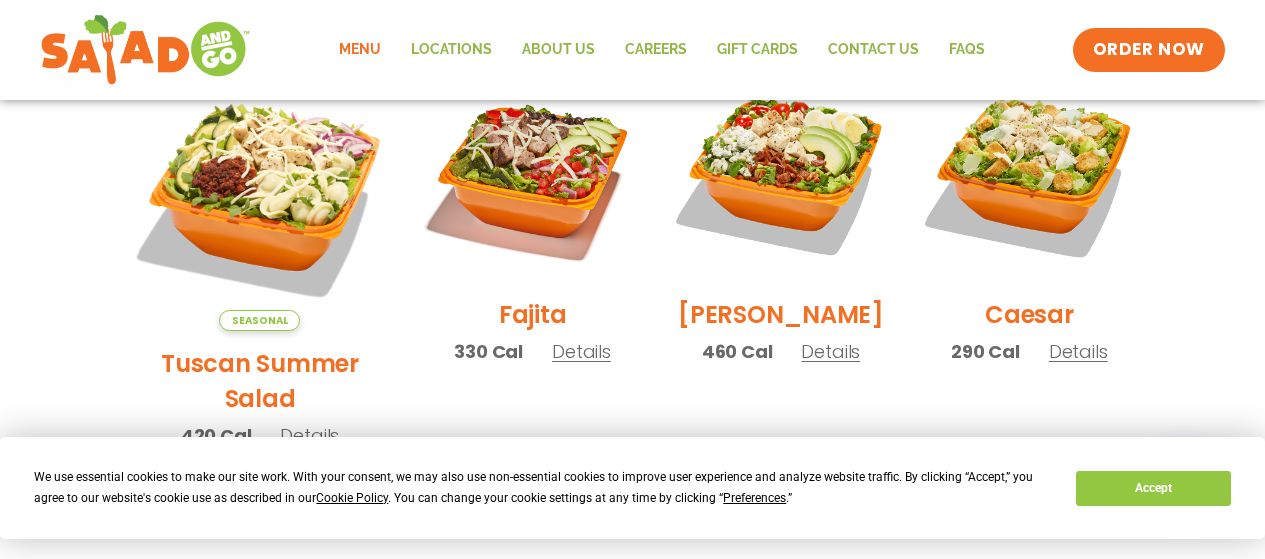 drag, startPoint x: 603, startPoint y: 248, endPoint x: 634, endPoint y: 244, distance: 31.257 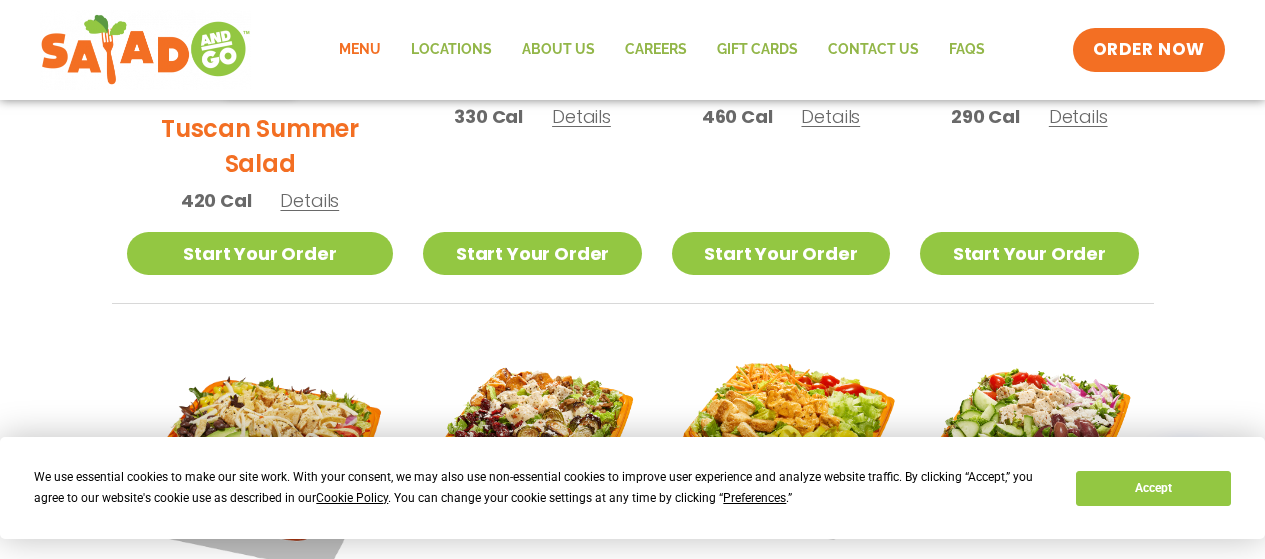 scroll, scrollTop: 1000, scrollLeft: 0, axis: vertical 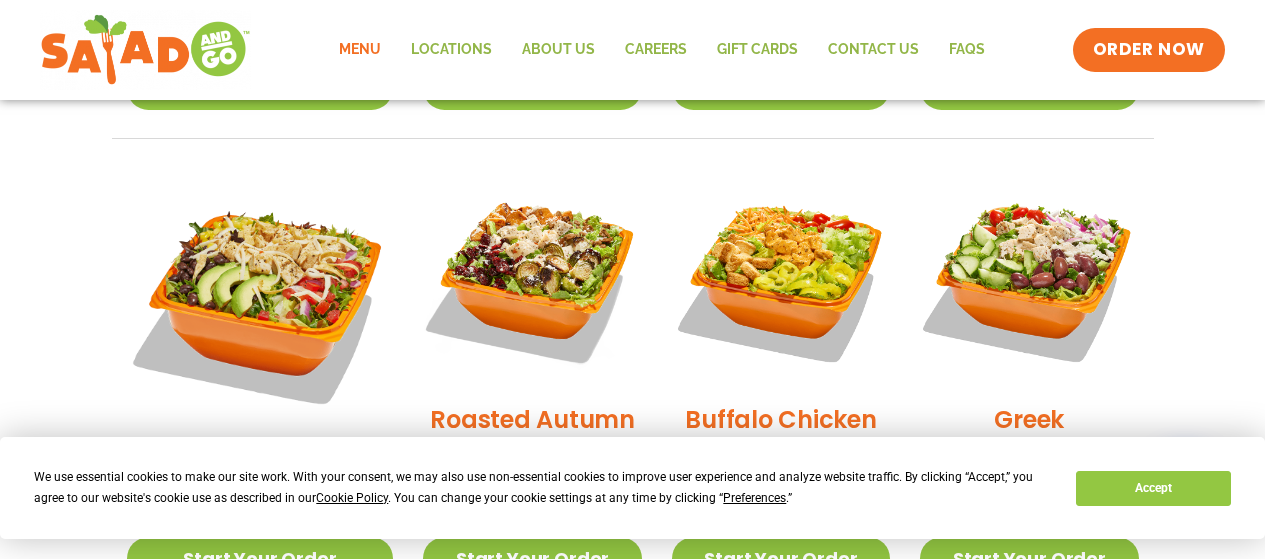 drag, startPoint x: 666, startPoint y: 245, endPoint x: 646, endPoint y: 245, distance: 20 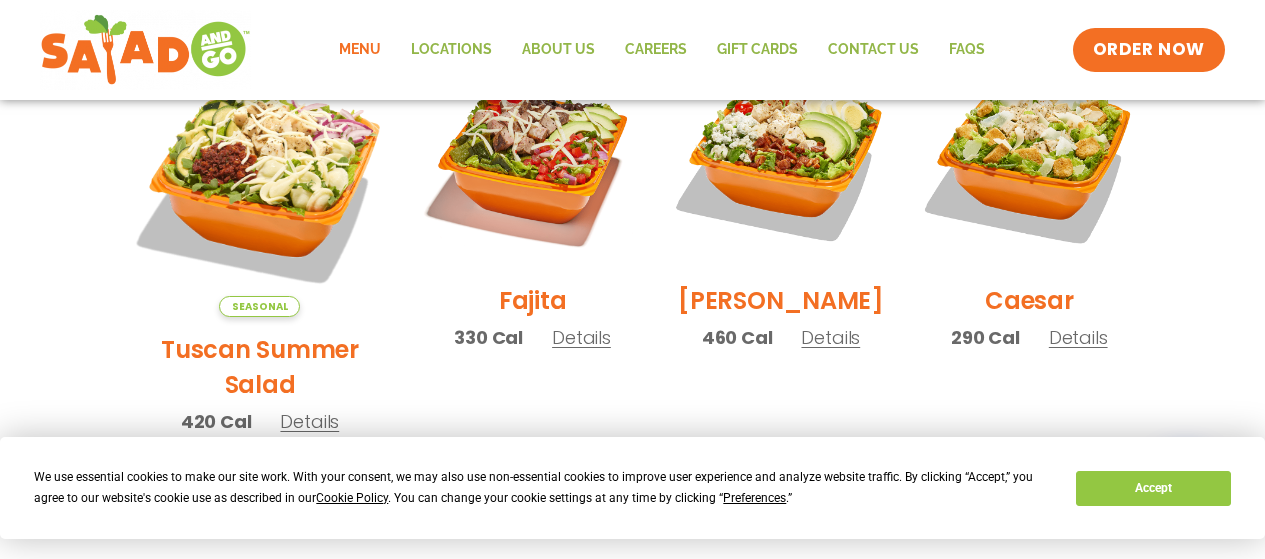 scroll, scrollTop: 500, scrollLeft: 0, axis: vertical 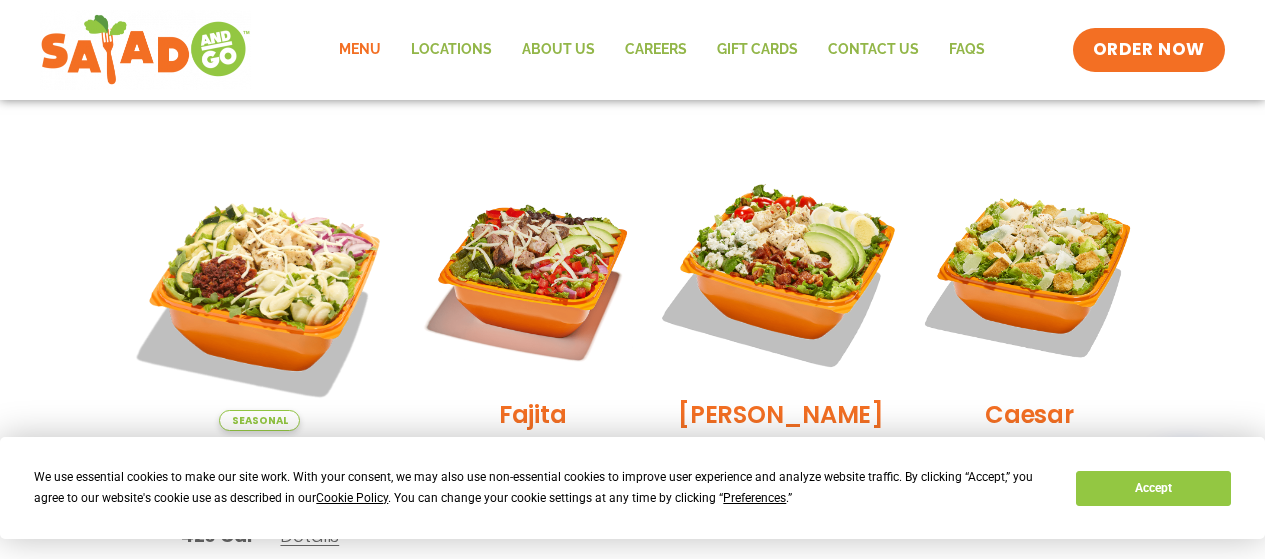 click at bounding box center [781, 273] 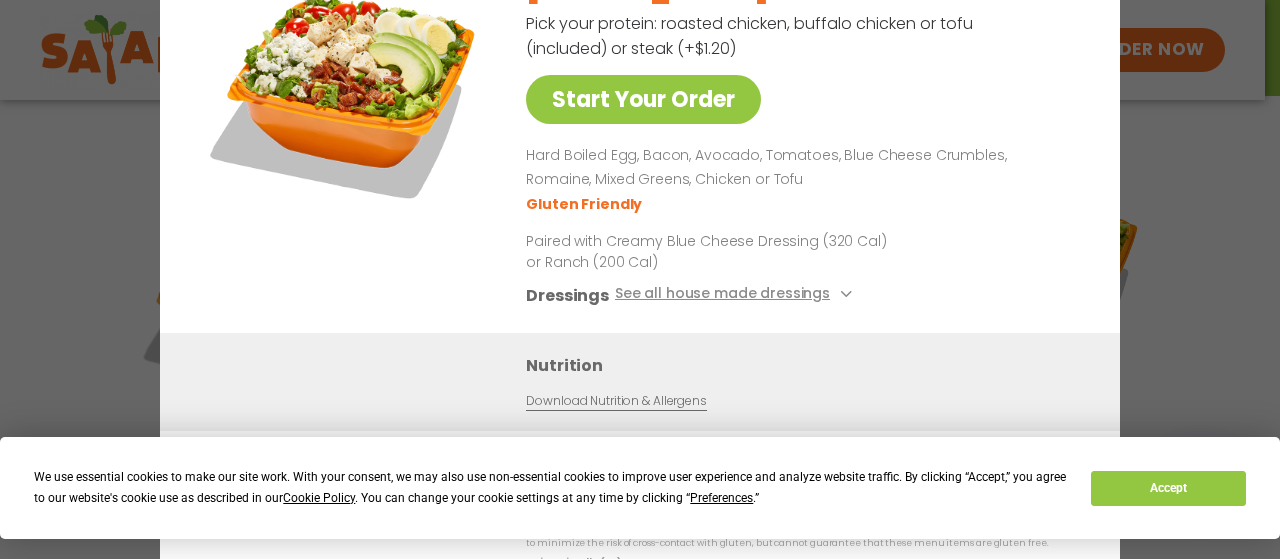 drag, startPoint x: 680, startPoint y: 258, endPoint x: 491, endPoint y: 236, distance: 190.27611 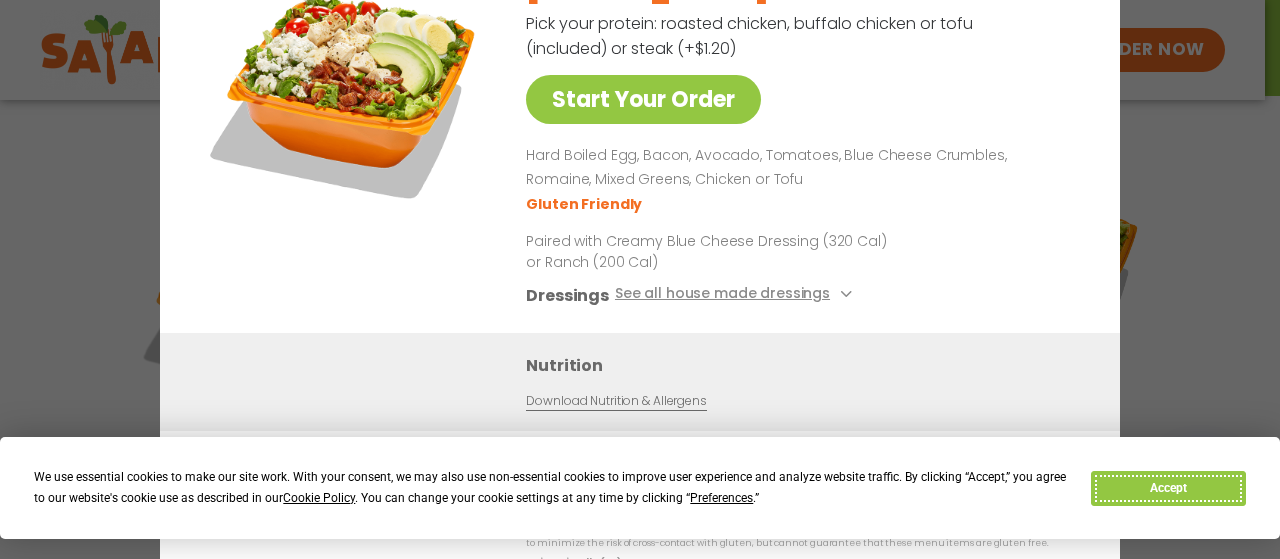 click on "Accept" at bounding box center (1168, 488) 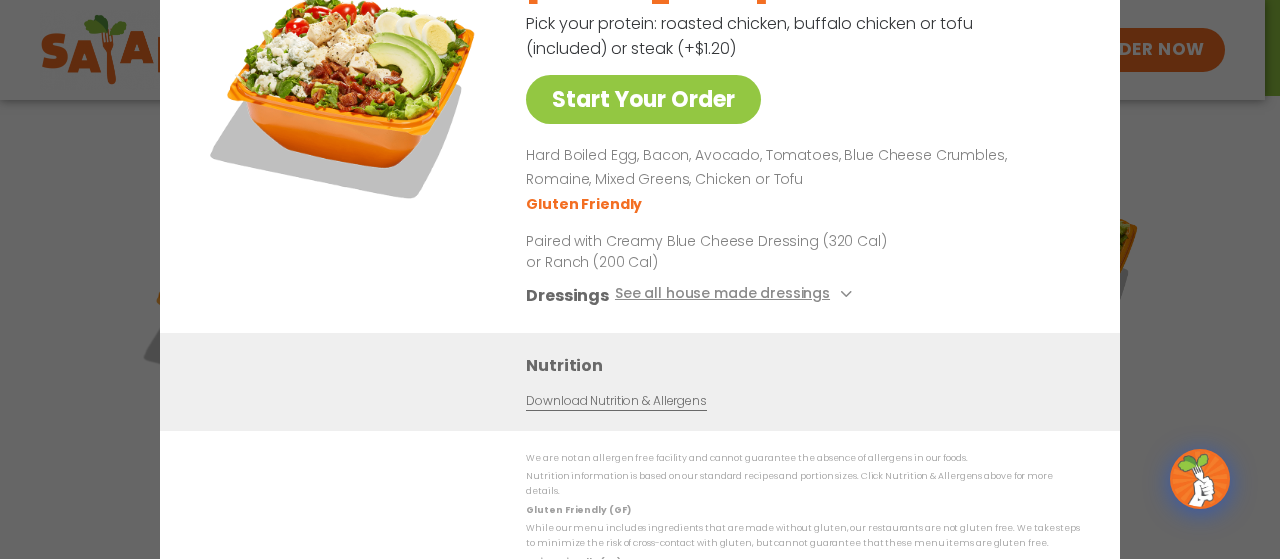 click on "Start Your Order Cobb Salad  460 Cal  Pick your protein: roasted chicken, buffalo chicken or tofu (included) or steak (+$1.20)   Start Your Order Hard Boiled Egg, Bacon, Avocado, Tomatoes, Blue Cheese Crumbles, Romaine, Mixed Greens, Chicken or Tofu Gluten Friendly Paired with Creamy Blue Cheese Dressing (320 Cal) or Ranch (200 Cal) Dressings   See all house made dressings    Creamy Blue Cheese GF   Balsamic Vinaigrette GF DF V   BBQ Ranch GF   Caesar GF   Creamy Greek GF   Jalapeño Ranch GF   Ranch GF   Thai Peanut GF DF Nutrition   Download Nutrition & Allergens We are not an allergen free facility and cannot guarantee the absence of allergens in our foods. Nutrition information is based on our standard recipes and portion sizes. Click Nutrition & Allergens above for more details. Gluten Friendly (GF) Dairy Friendly (DF)" at bounding box center (640, 279) 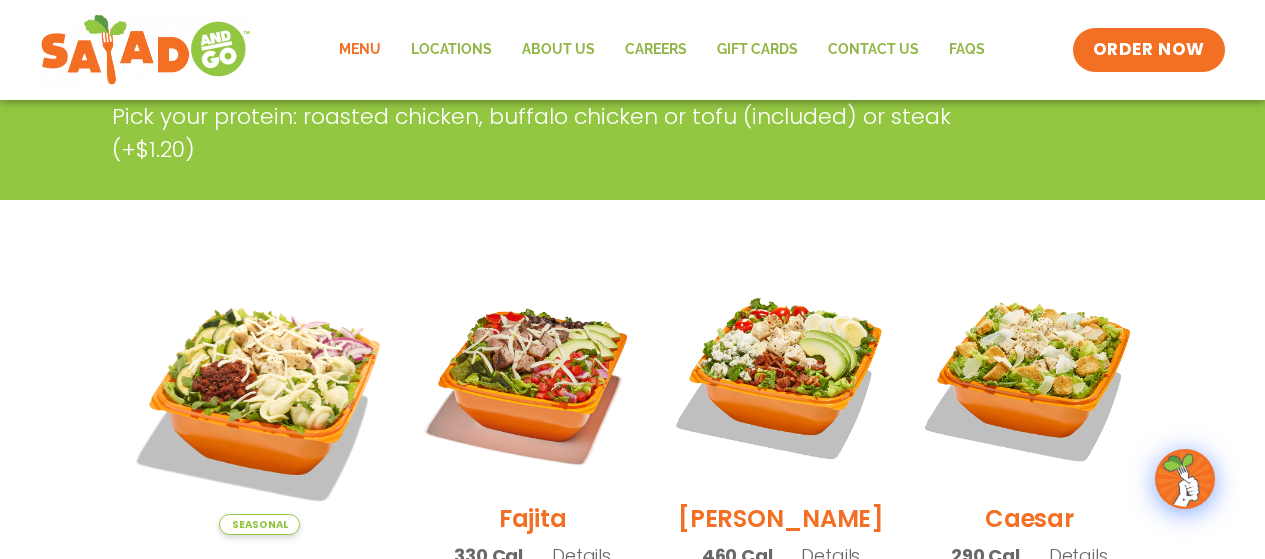scroll, scrollTop: 400, scrollLeft: 0, axis: vertical 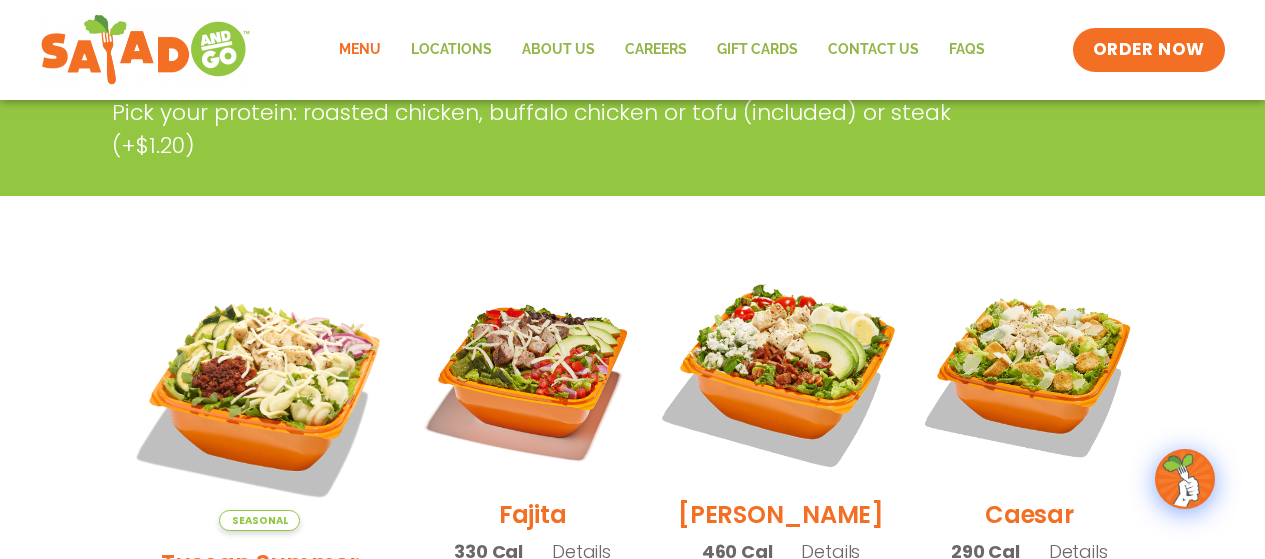 click at bounding box center (781, 373) 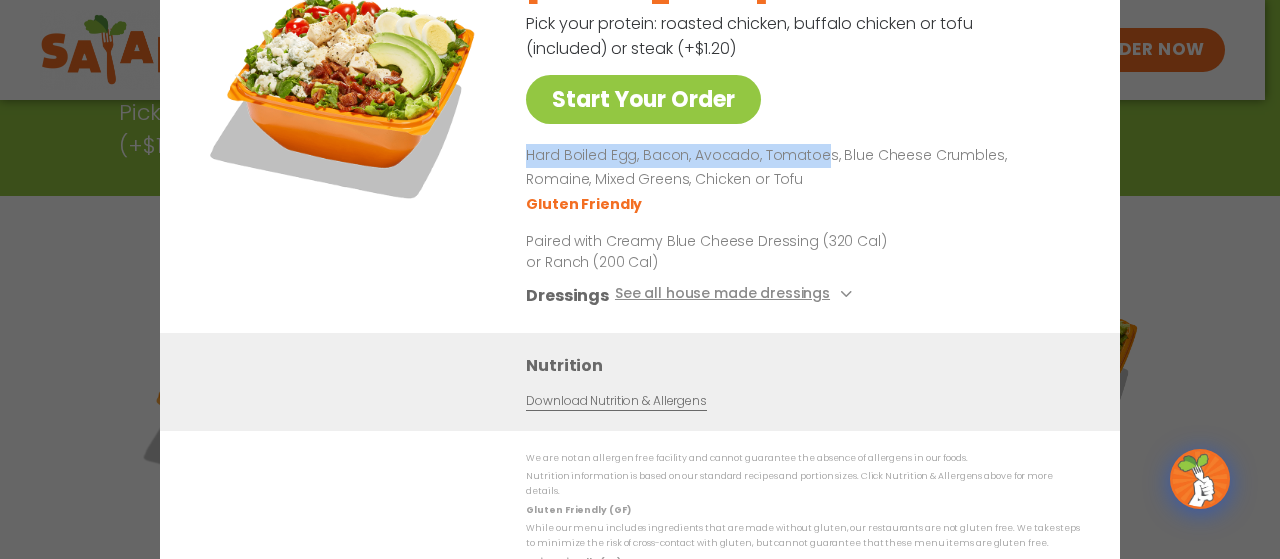 drag, startPoint x: 821, startPoint y: 100, endPoint x: 817, endPoint y: 167, distance: 67.11929 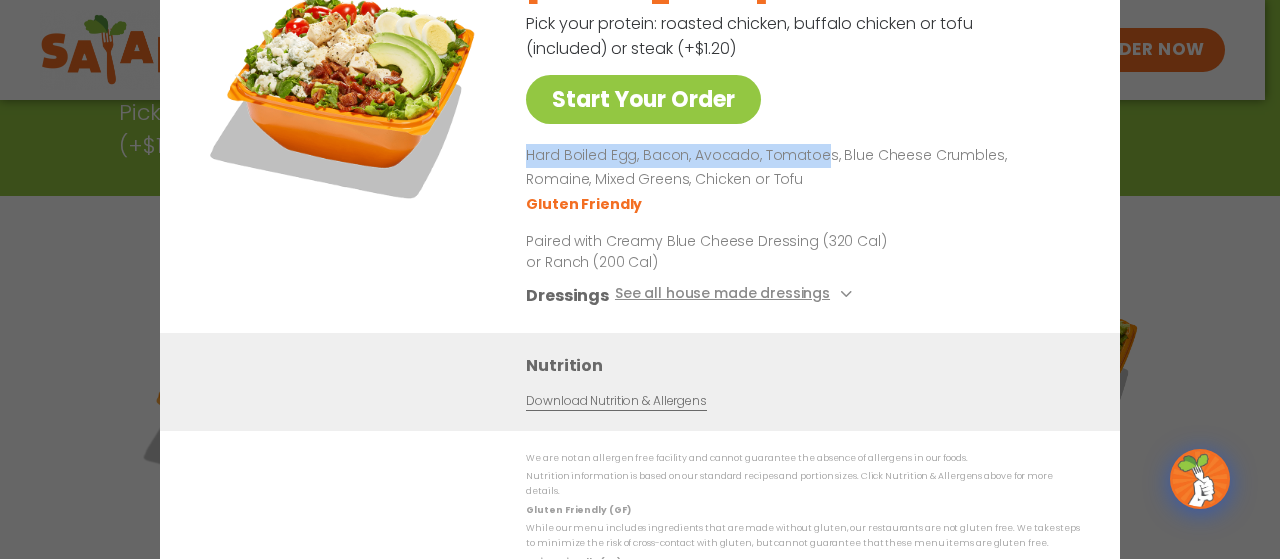 drag, startPoint x: 815, startPoint y: 164, endPoint x: 1165, endPoint y: 89, distance: 357.94553 